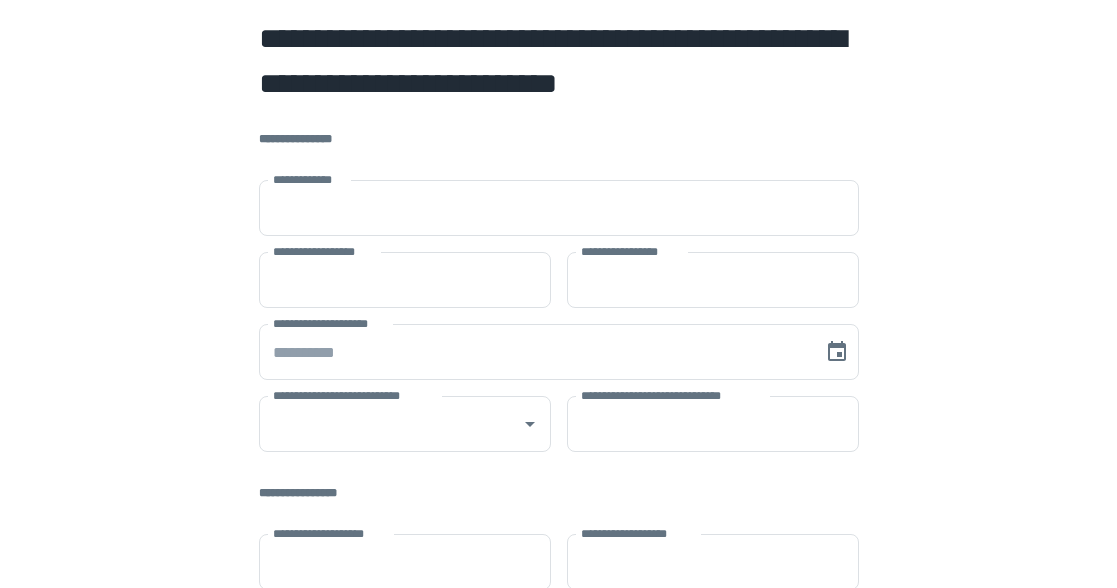 scroll, scrollTop: 0, scrollLeft: 0, axis: both 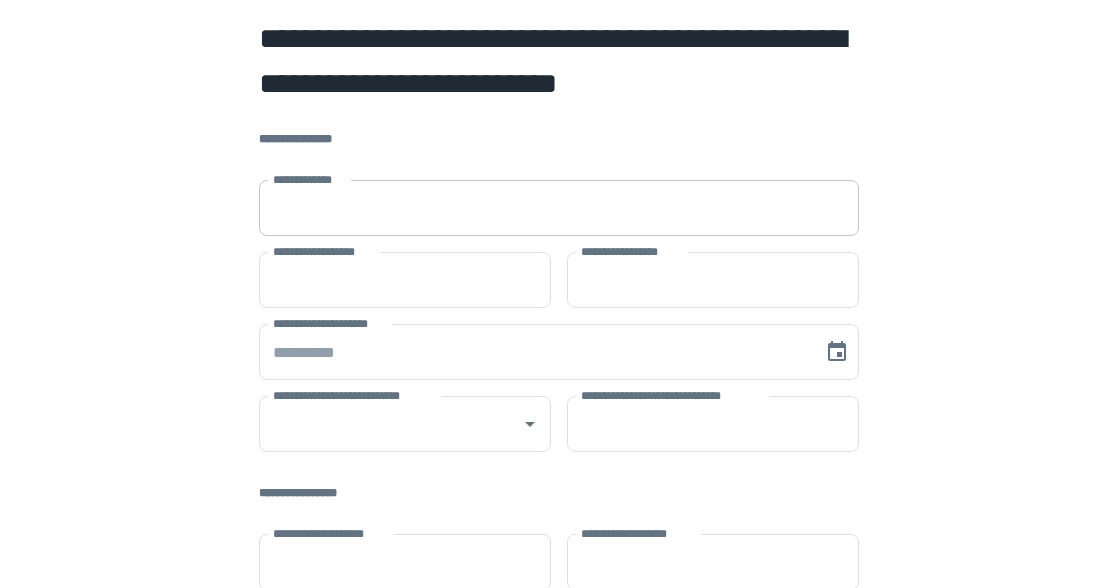 click on "**********" at bounding box center (559, 208) 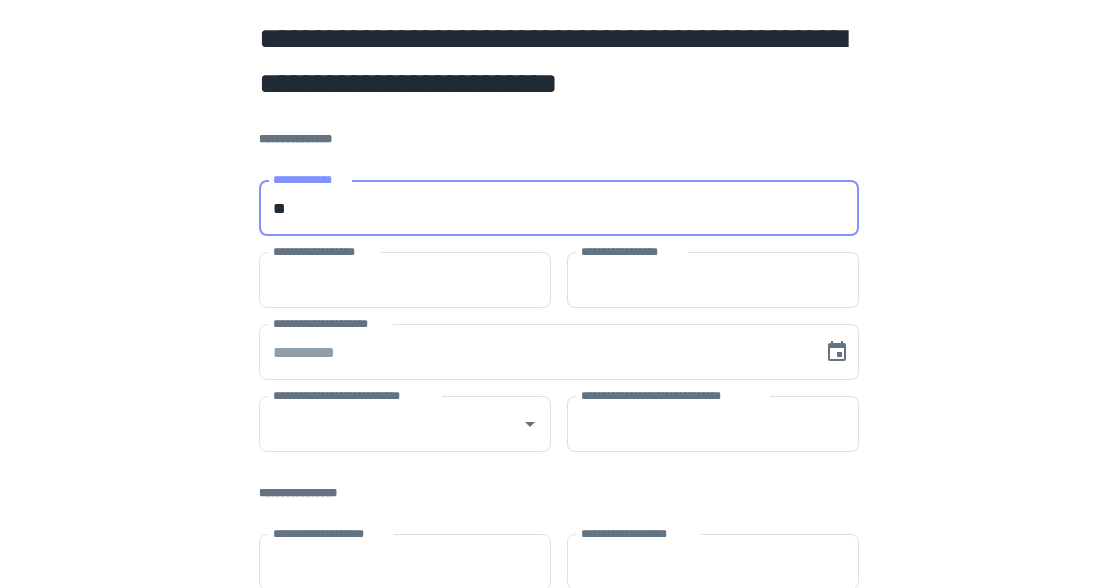 type on "*" 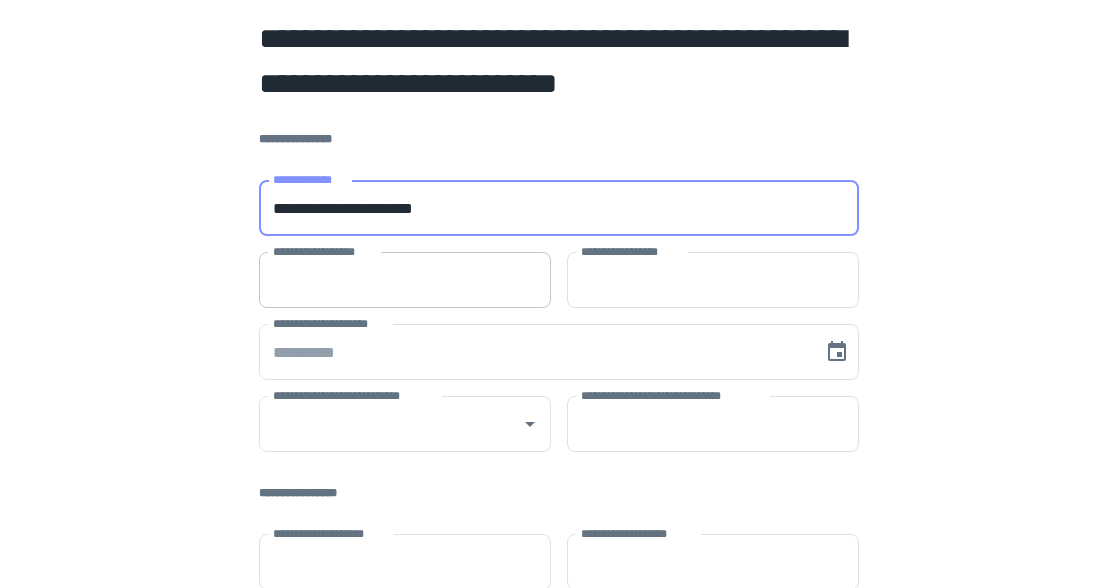 type on "**********" 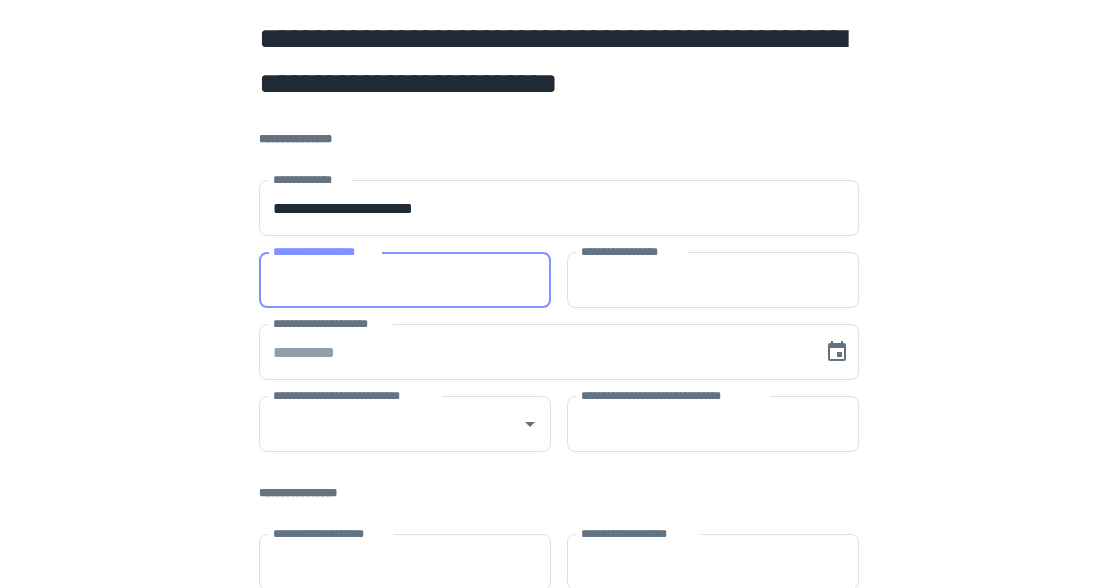 type on "*********" 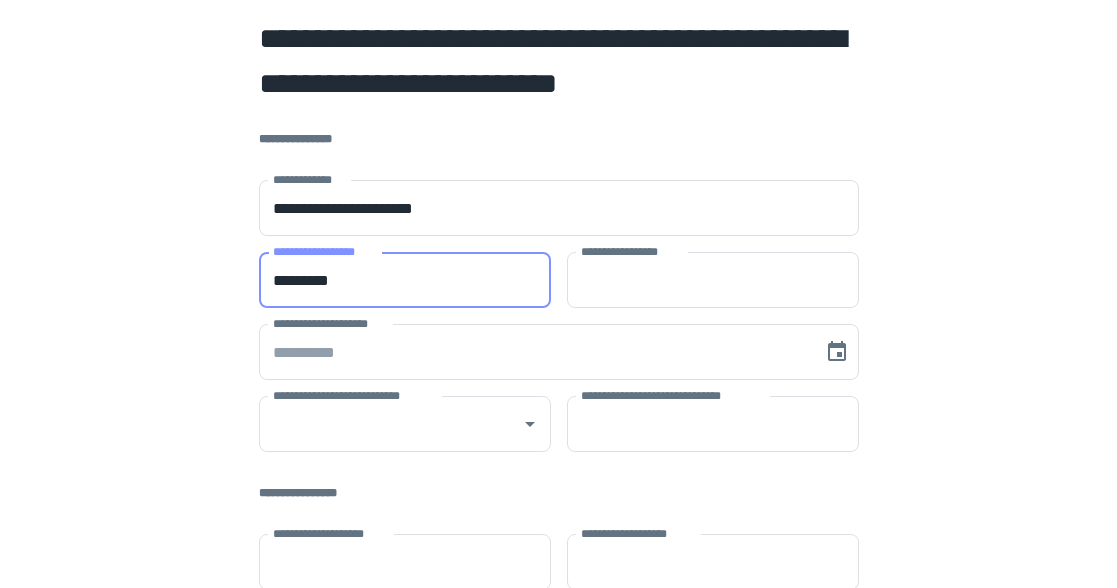type on "**********" 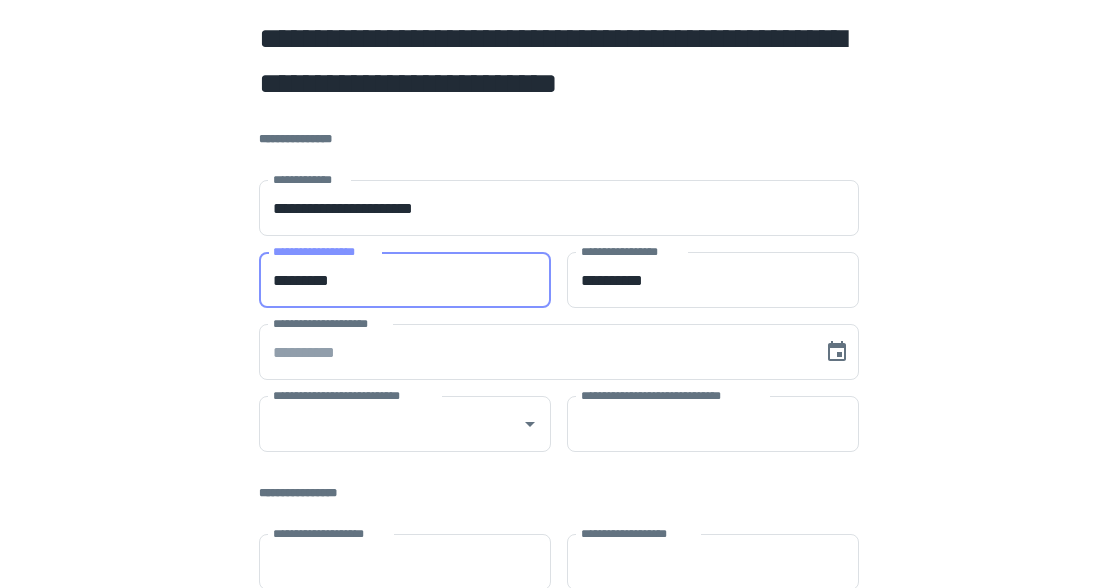 type on "**" 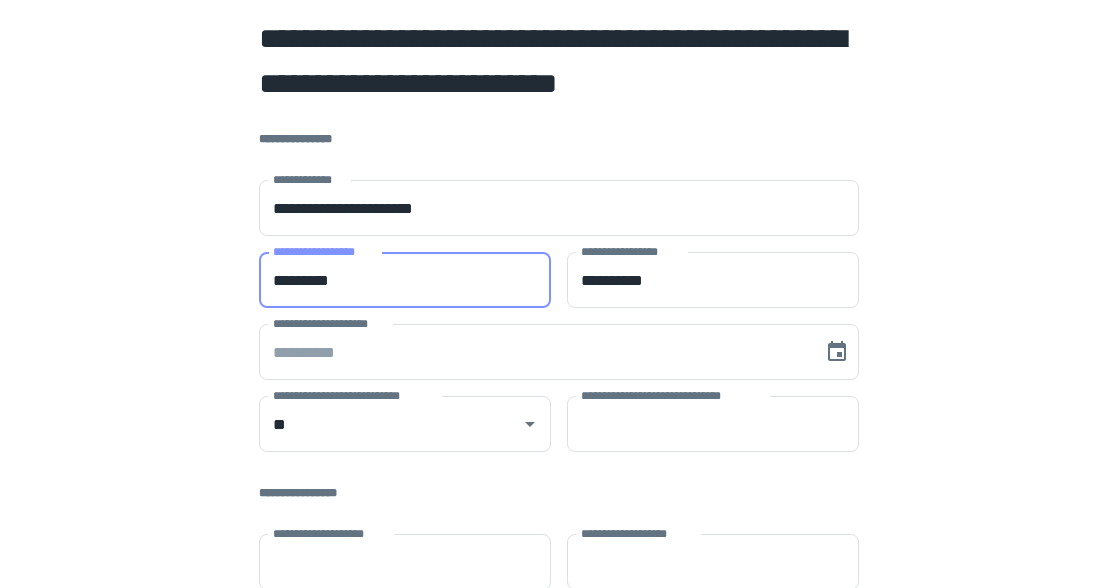 type on "**********" 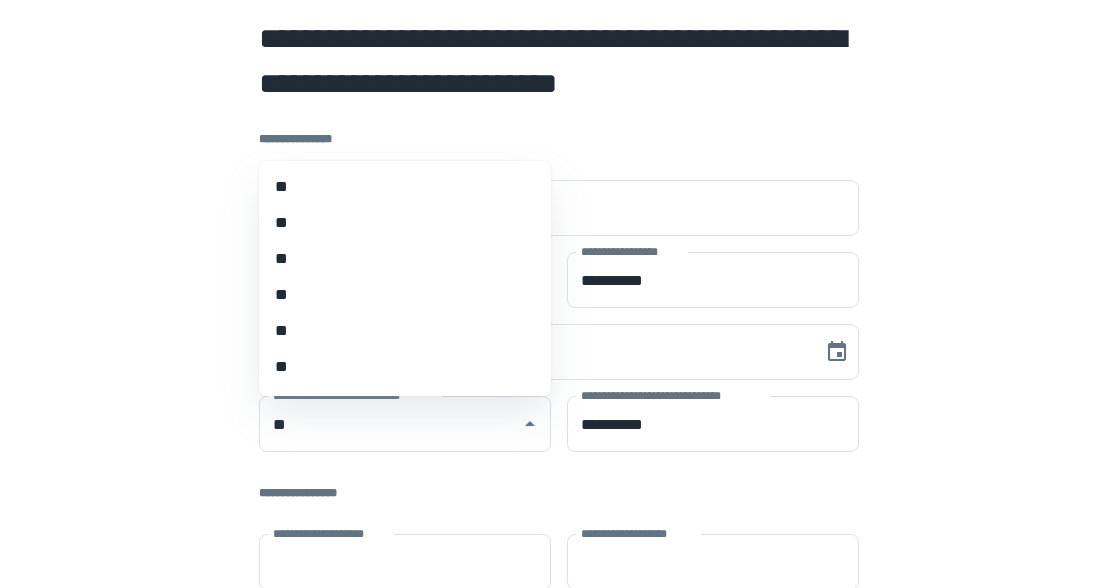 type 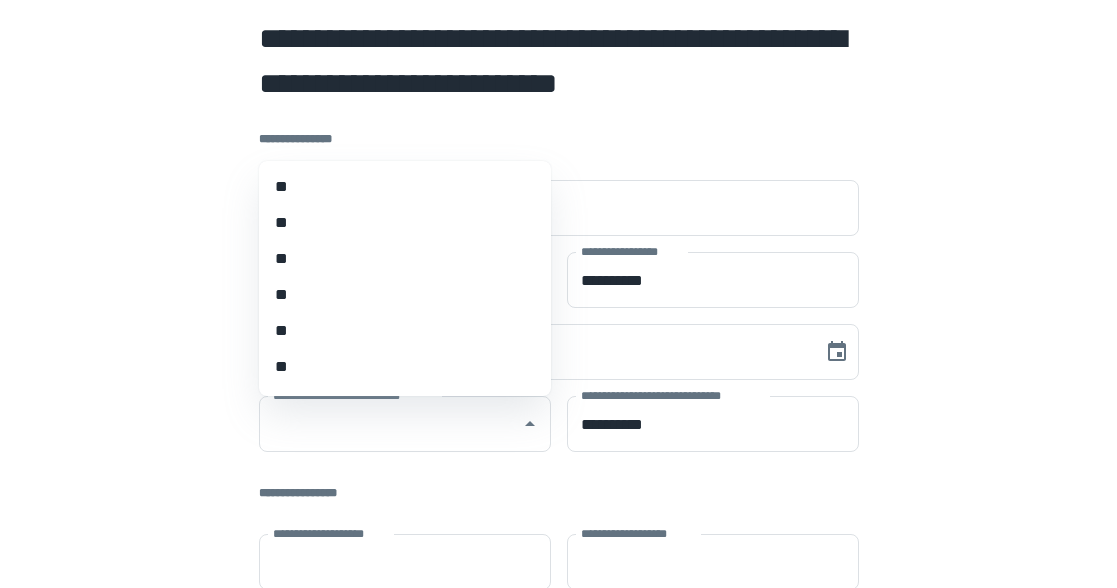 click on "**********" at bounding box center (558, 547) 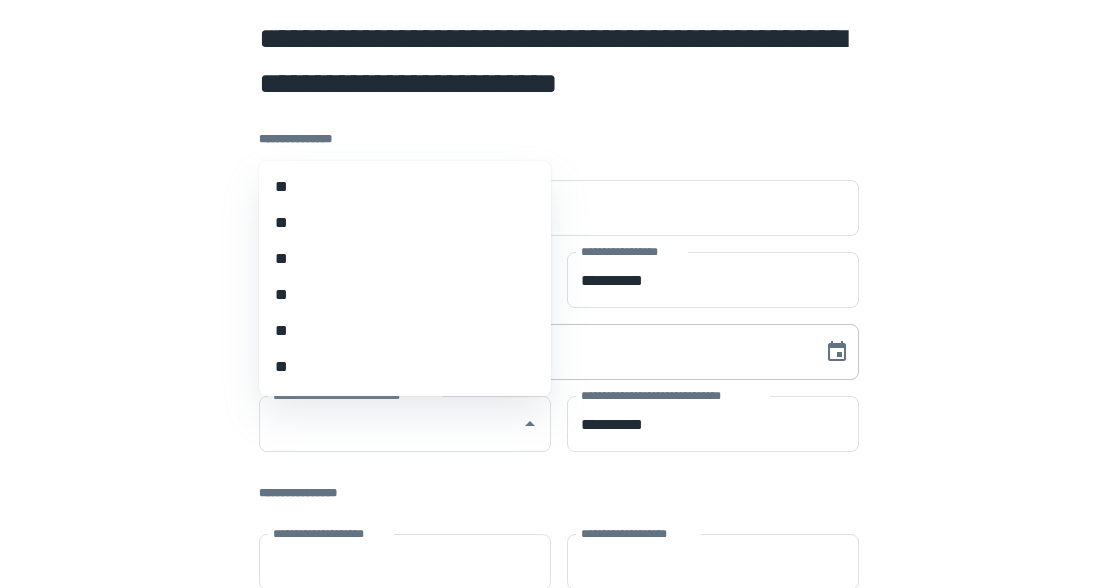 type on "**********" 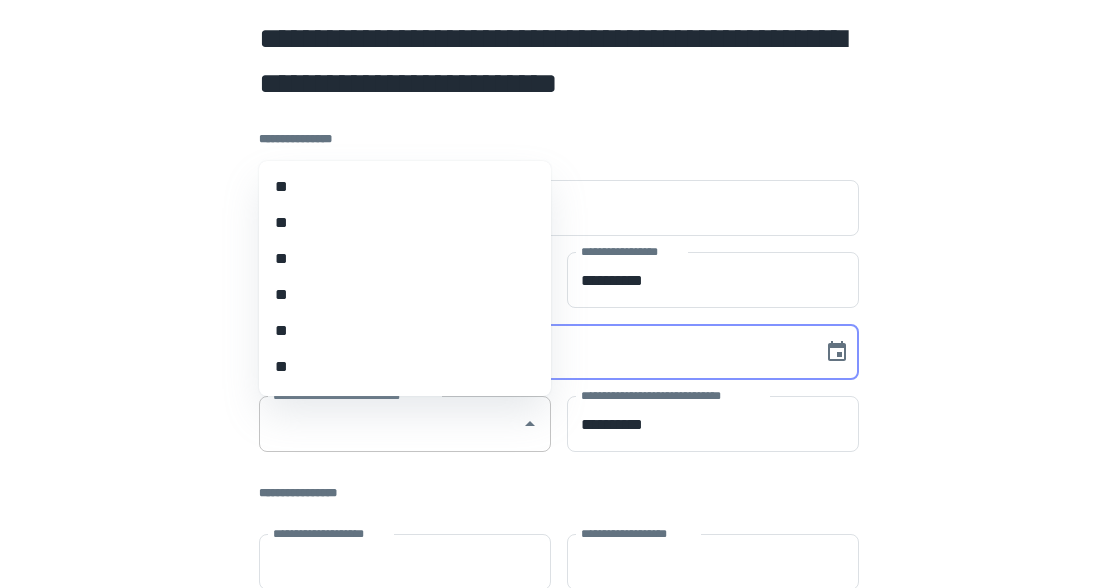 click on "**********" at bounding box center [405, 424] 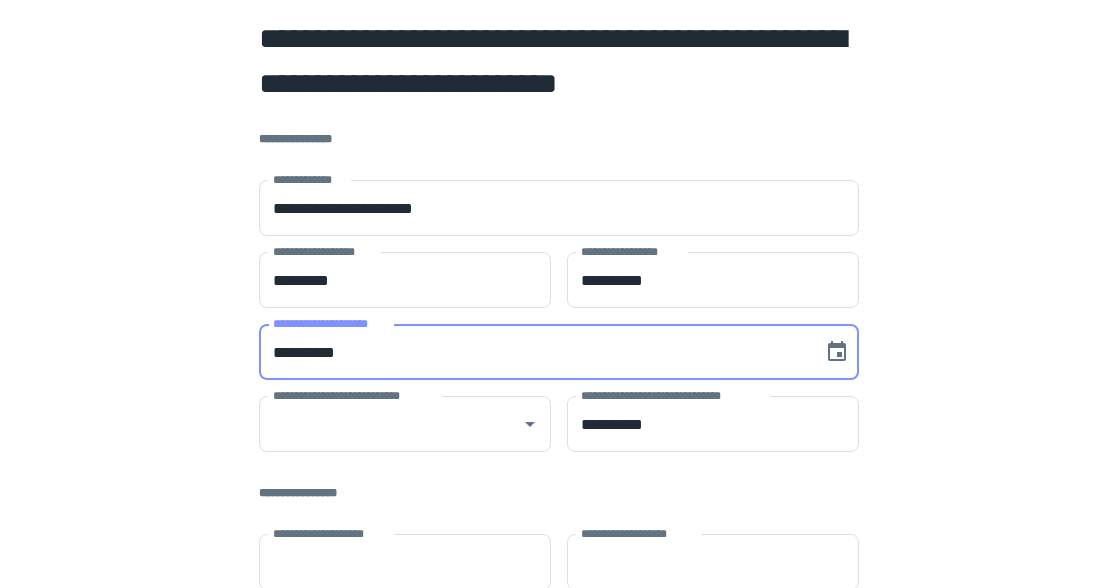 click on "**********" at bounding box center [534, 352] 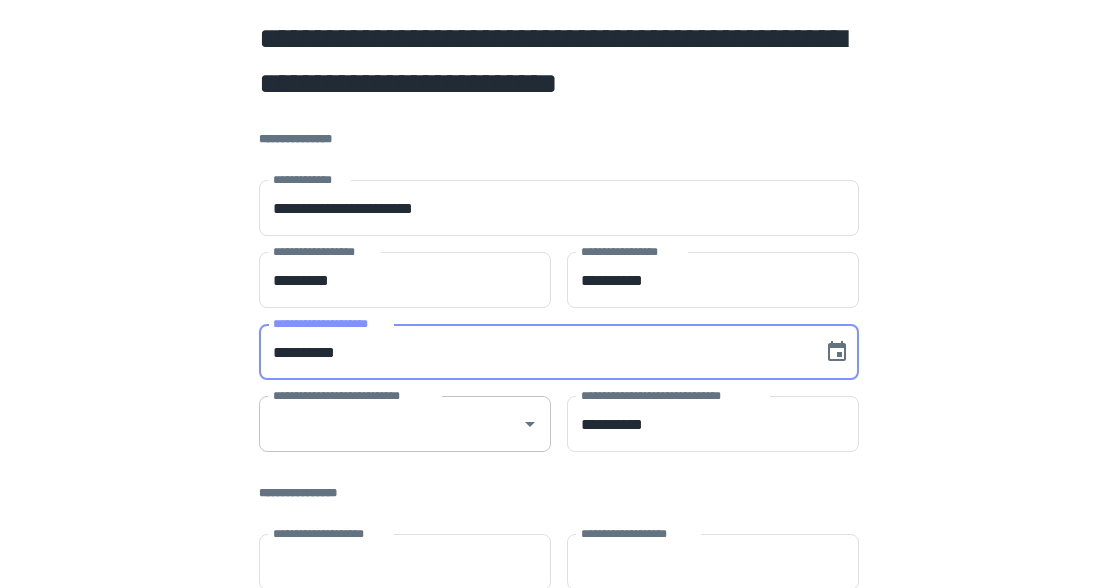 click on "**********" at bounding box center (405, 424) 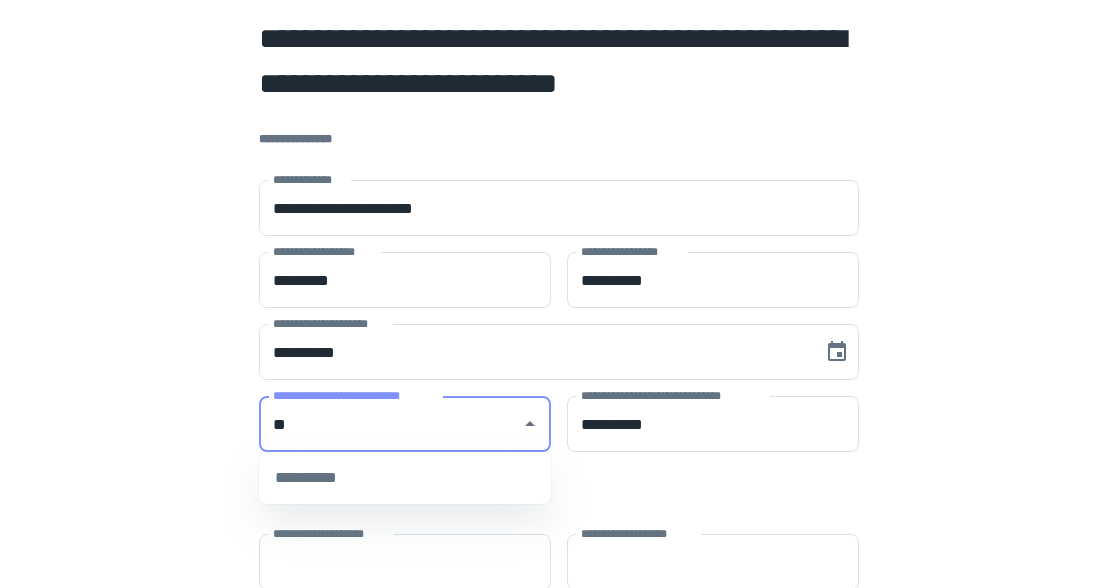 type on "*" 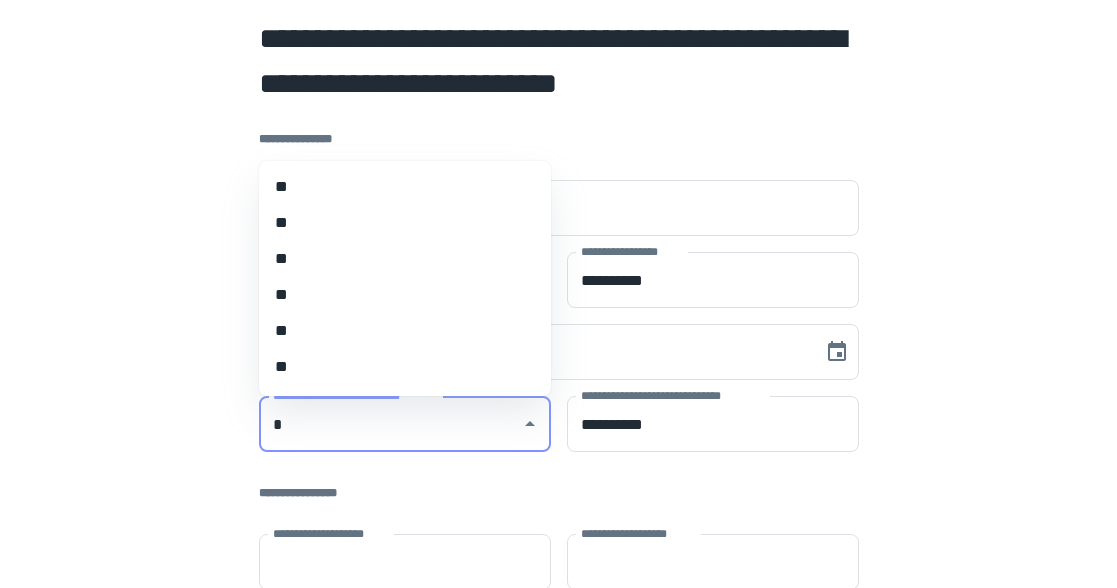 scroll, scrollTop: 100, scrollLeft: 0, axis: vertical 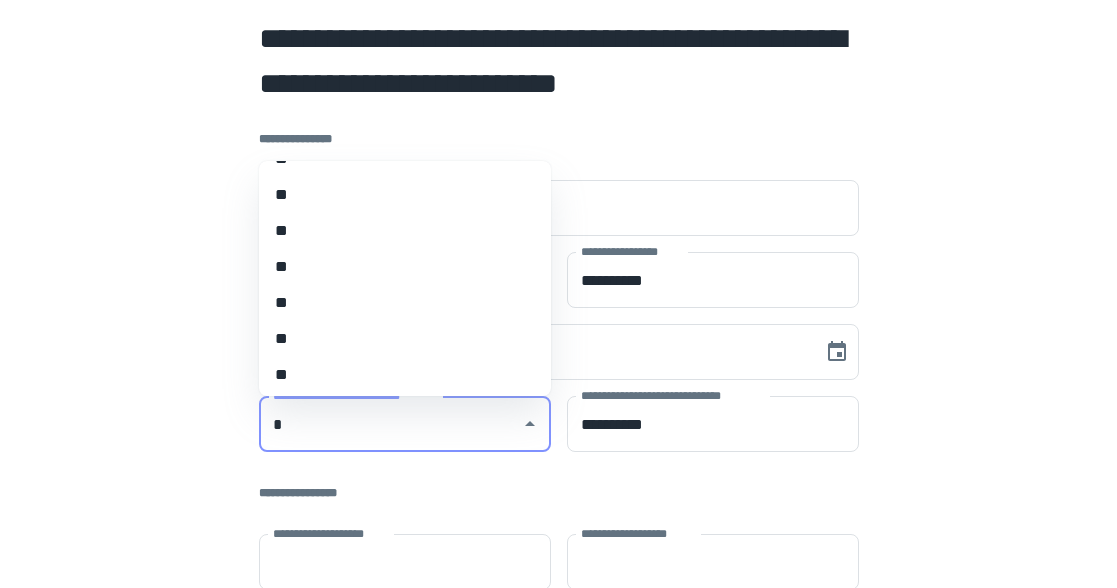 click on "**" at bounding box center (397, 339) 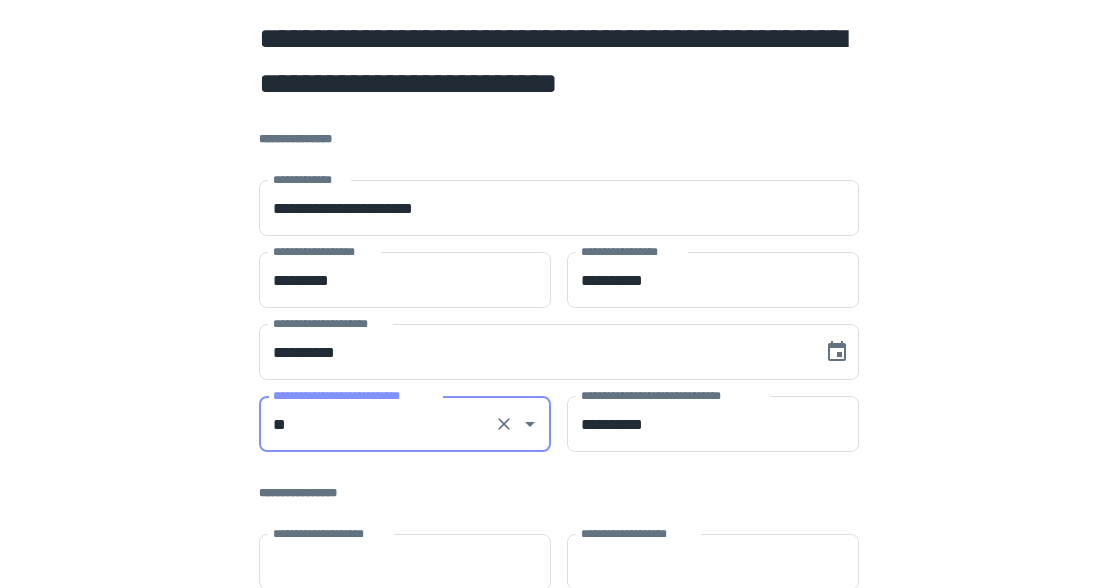 type on "**" 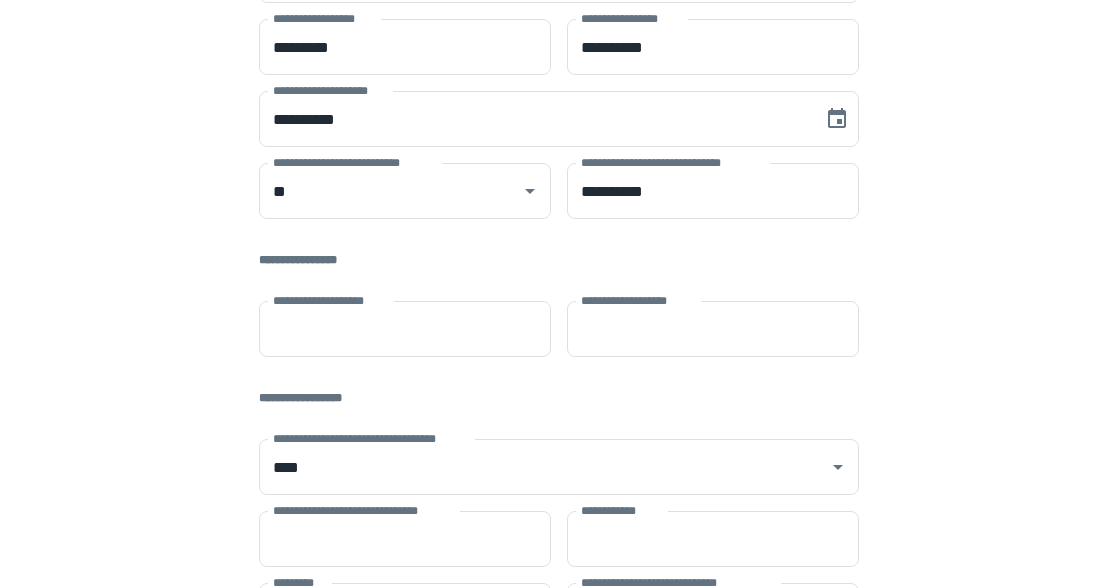 scroll, scrollTop: 300, scrollLeft: 0, axis: vertical 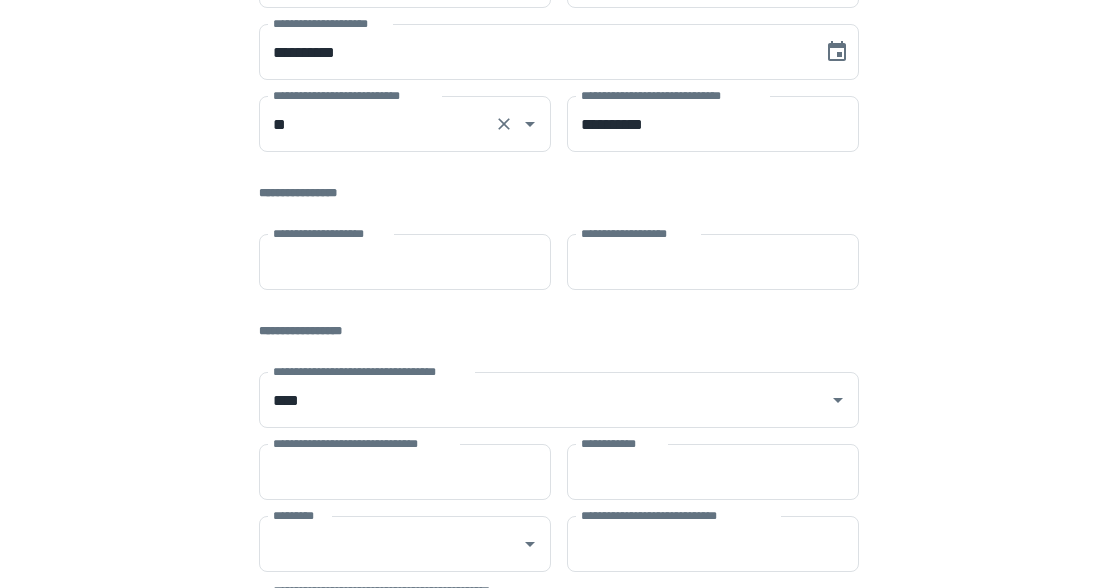 click on "**********" at bounding box center (355, 95) 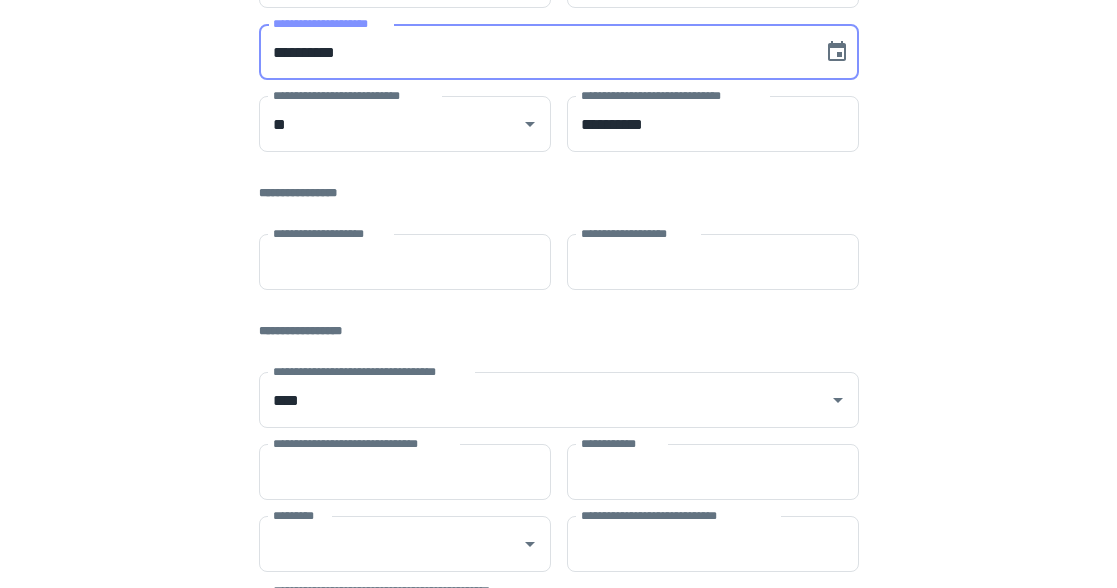 click on "**********" at bounding box center (534, 52) 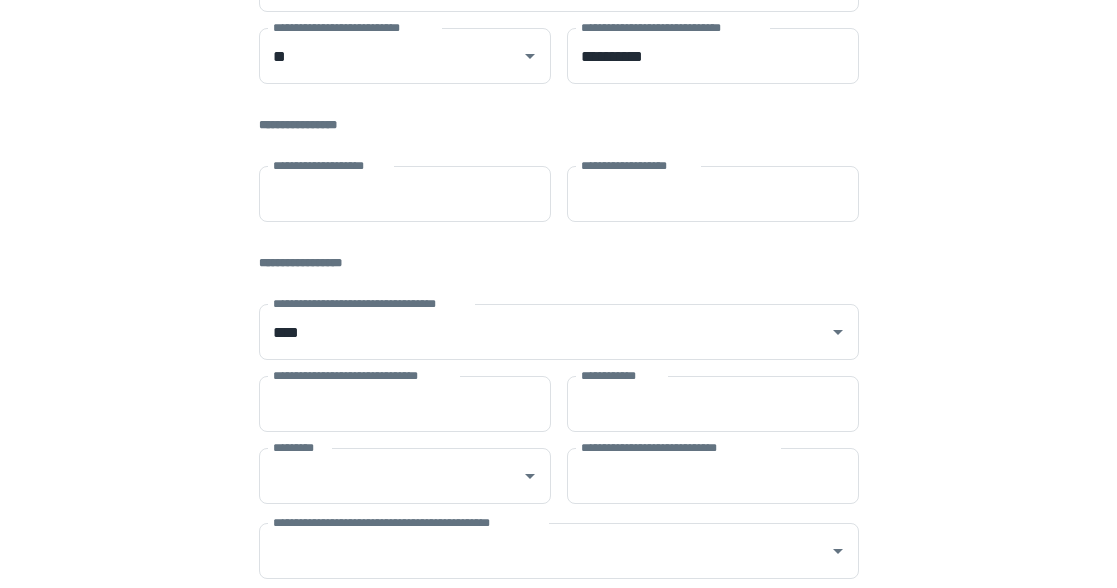 scroll, scrollTop: 400, scrollLeft: 0, axis: vertical 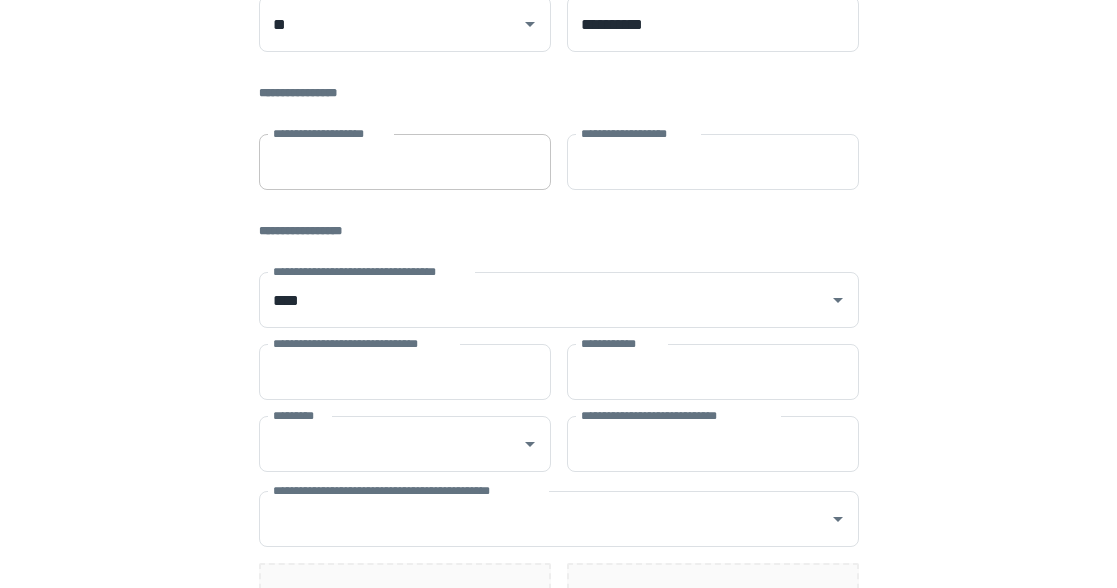 click on "**********" at bounding box center (405, 162) 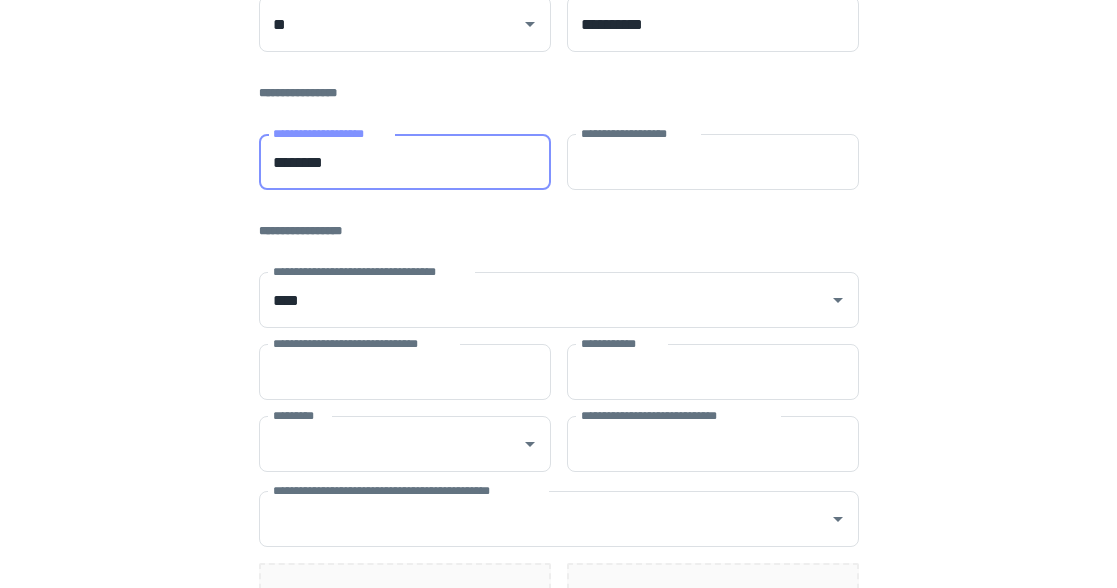 type on "********" 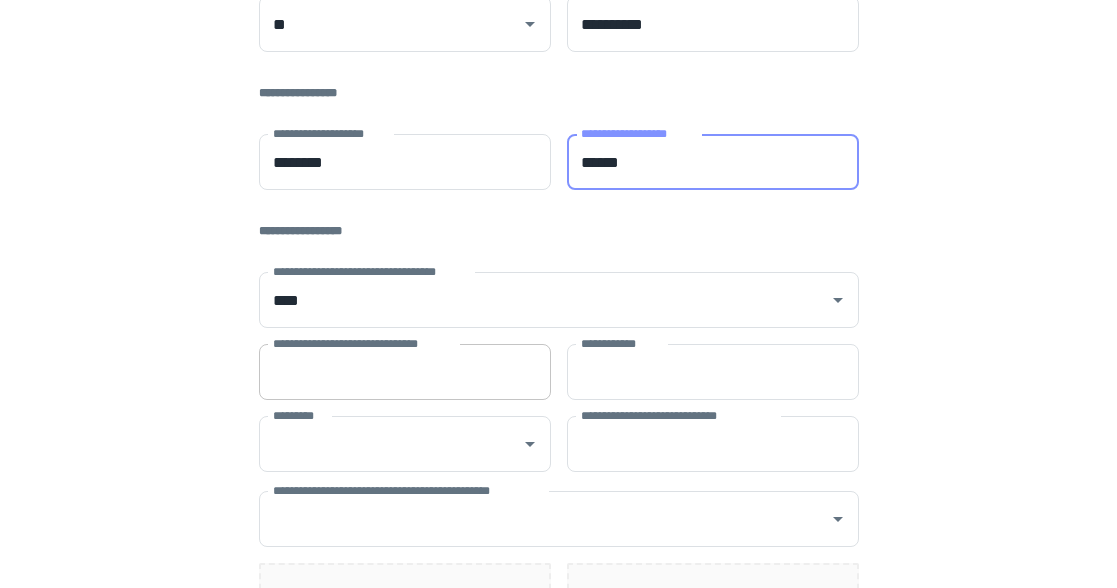 type on "******" 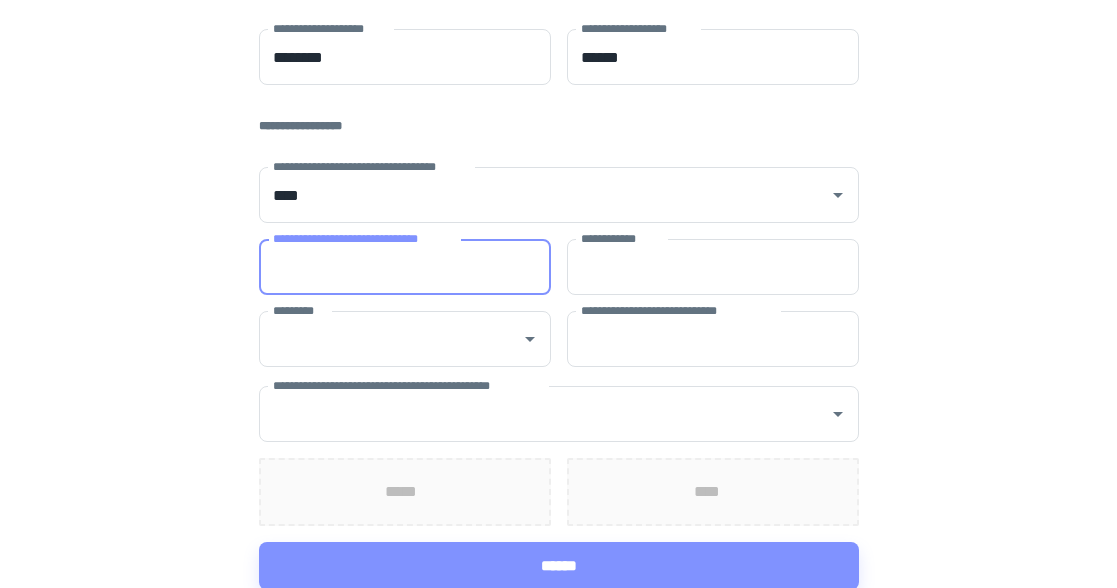 scroll, scrollTop: 507, scrollLeft: 0, axis: vertical 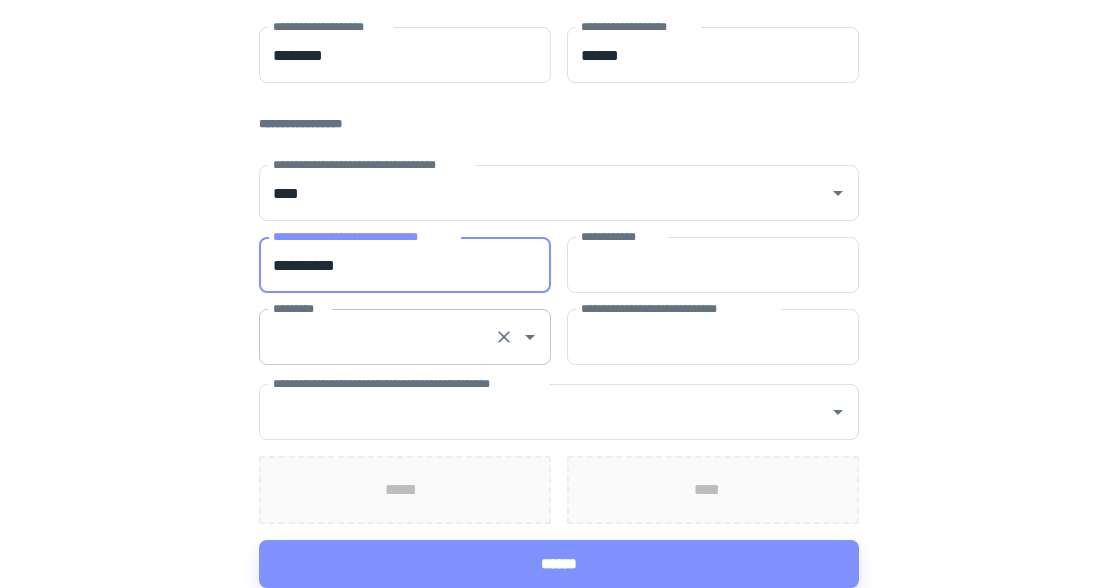 type on "**********" 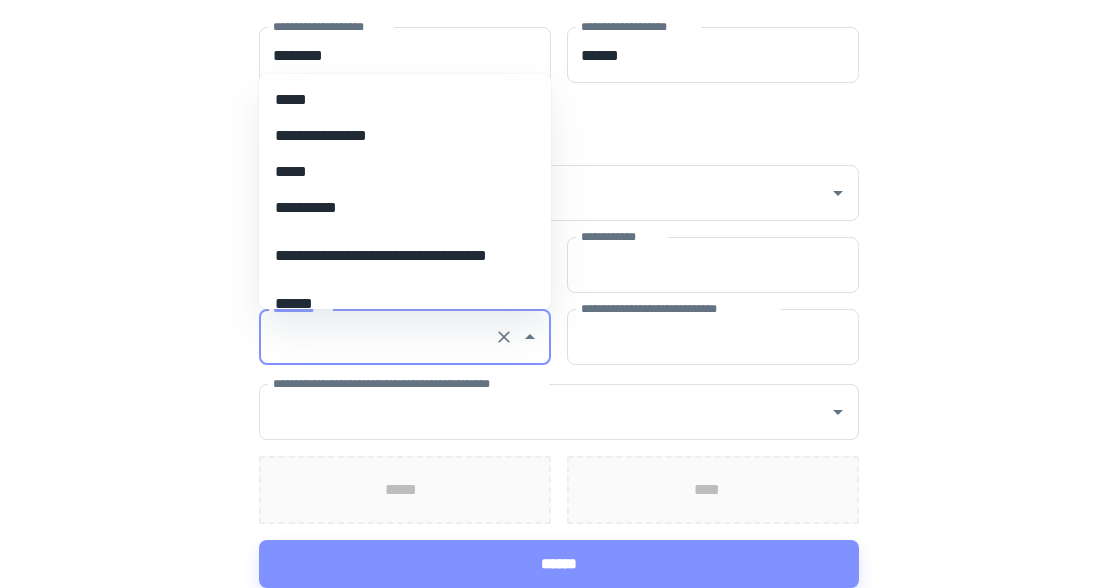 click on "*********" at bounding box center [377, 337] 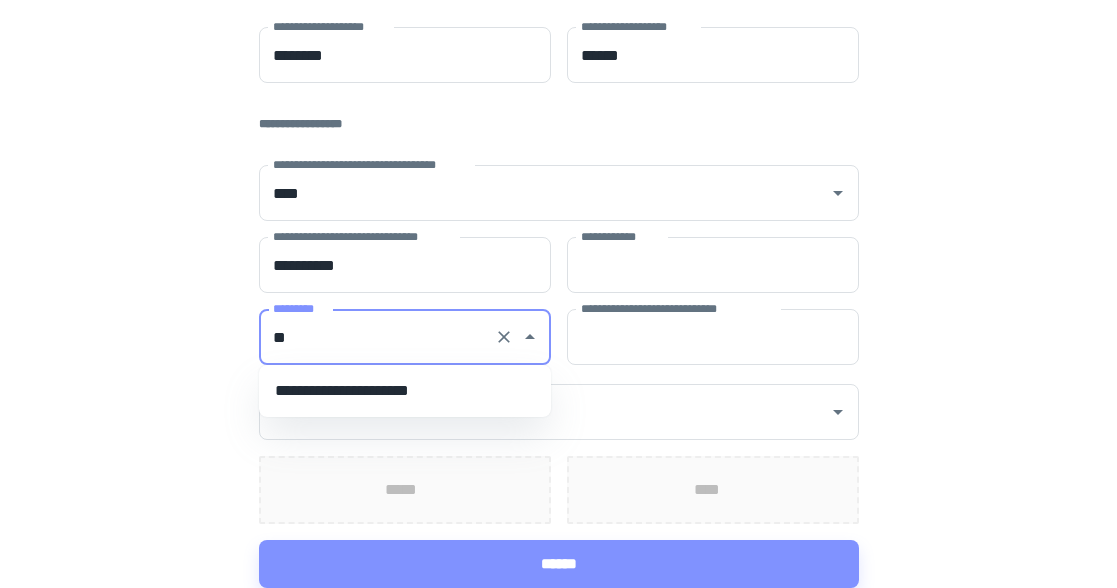 click on "**********" at bounding box center (405, 391) 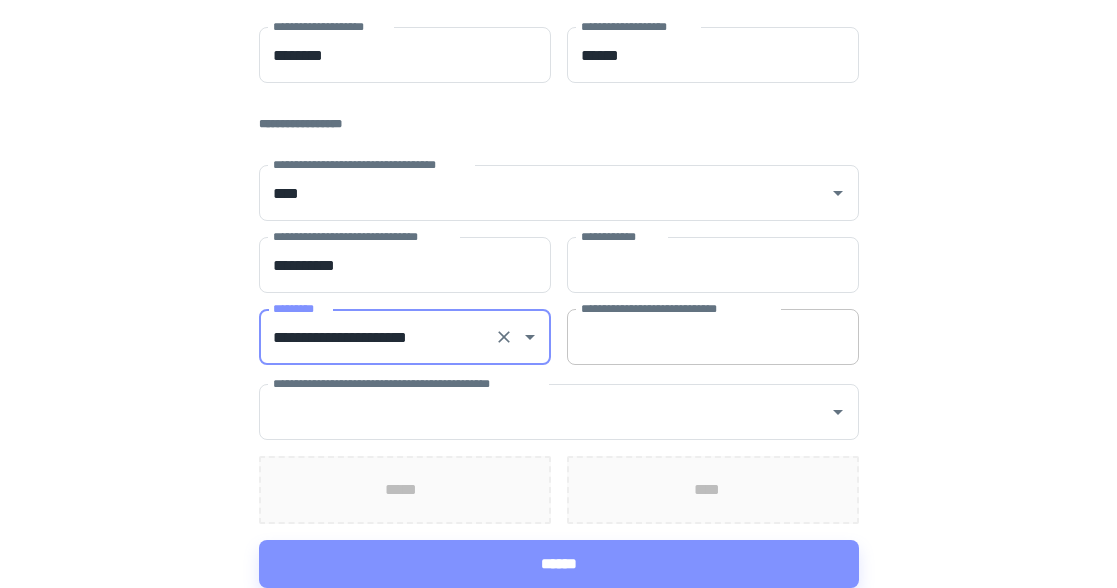 type on "**********" 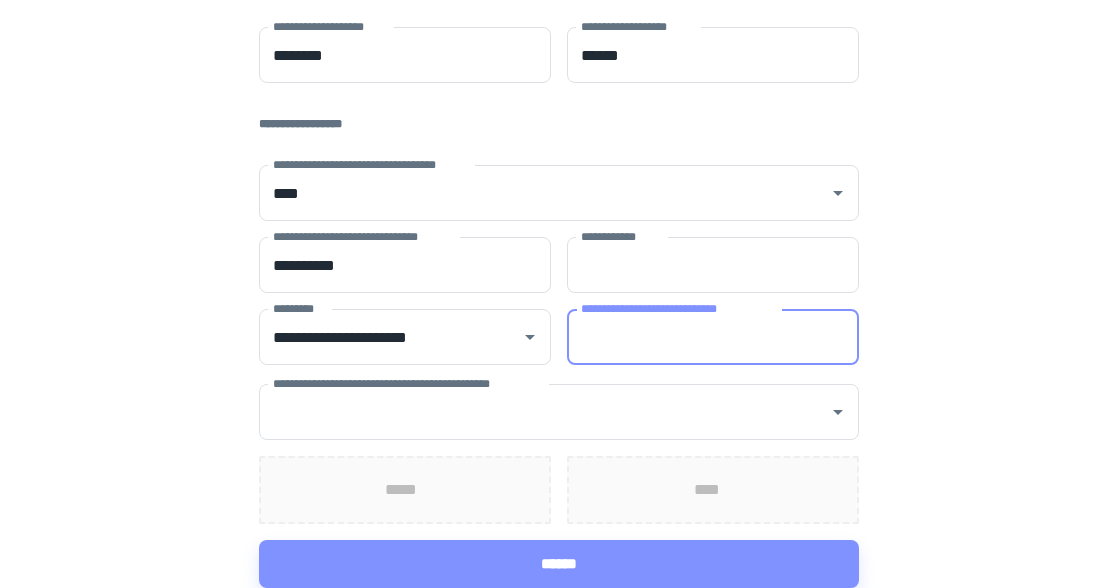 click on "**********" at bounding box center (713, 337) 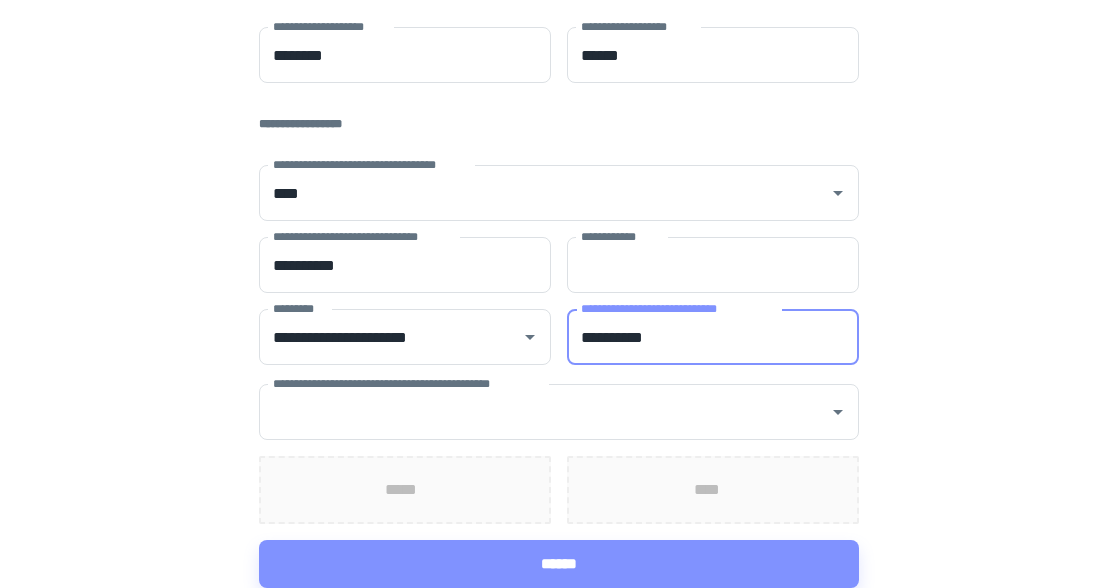 type on "**********" 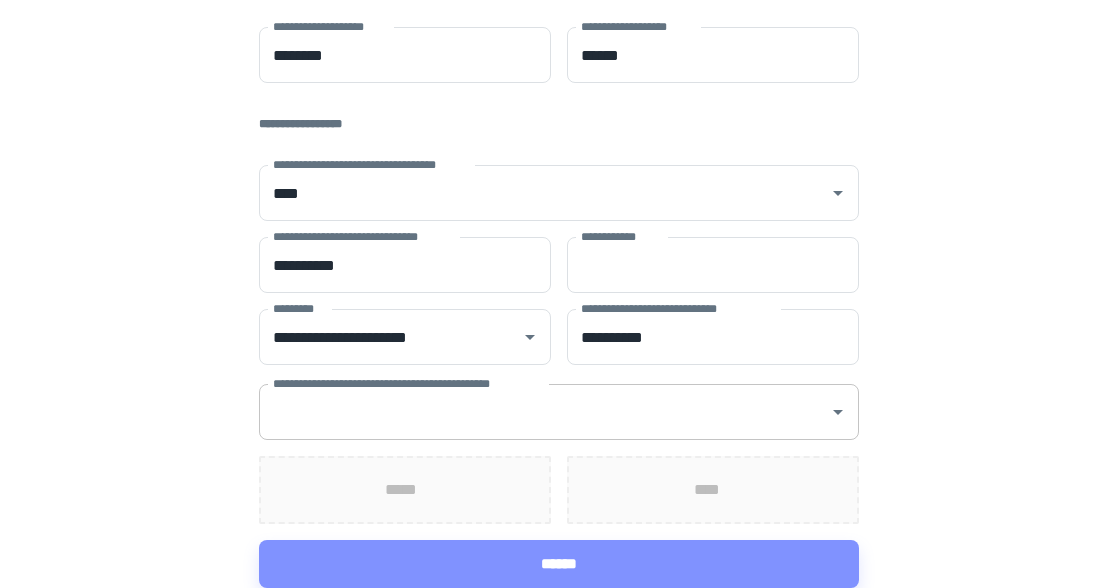 click on "**********" at bounding box center [544, 412] 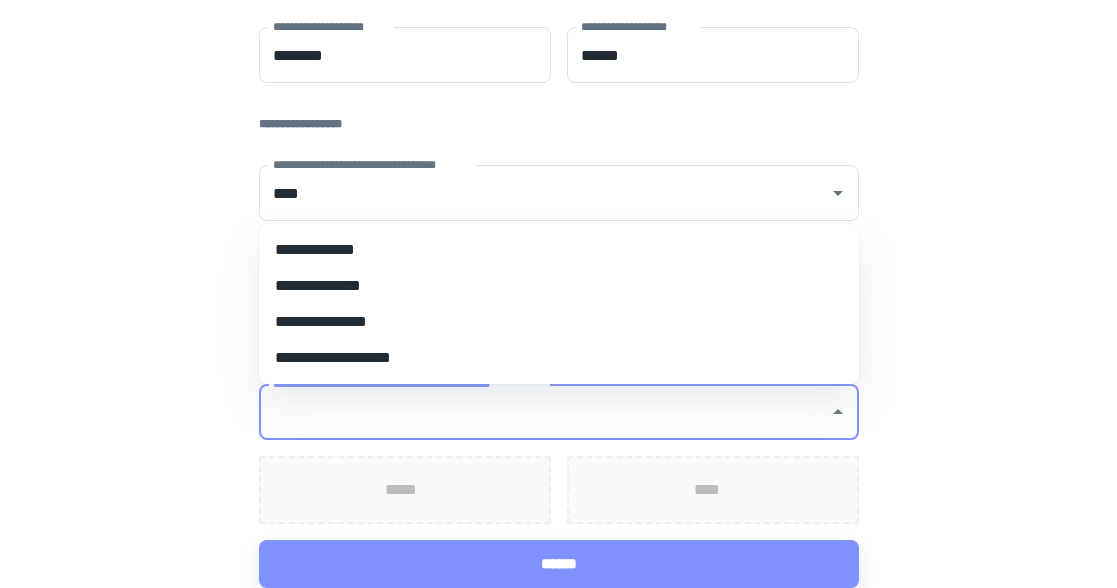 click on "**********" at bounding box center (559, 250) 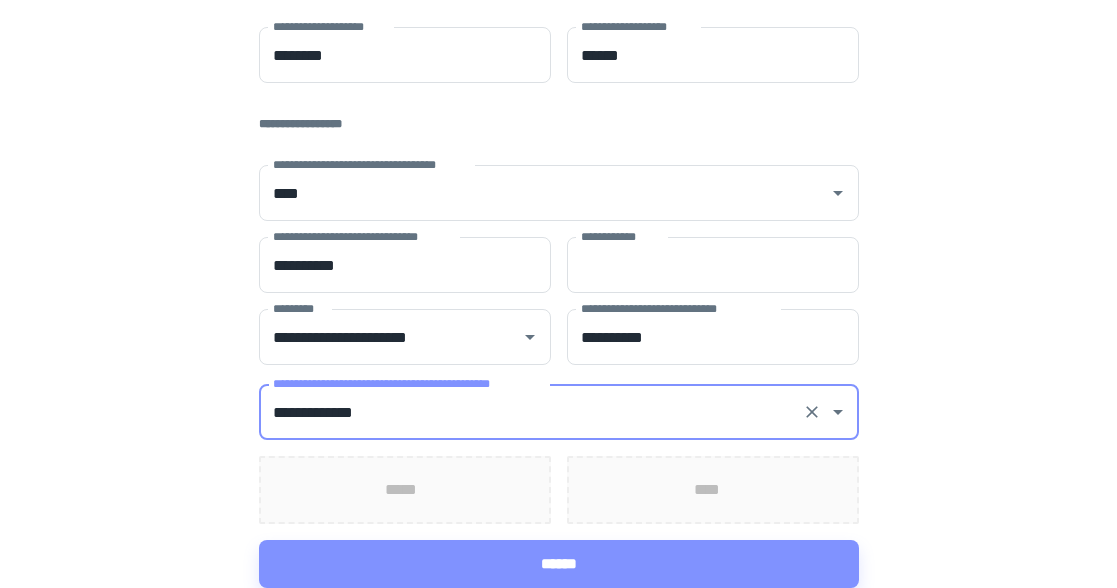 click on "**********" at bounding box center (558, 40) 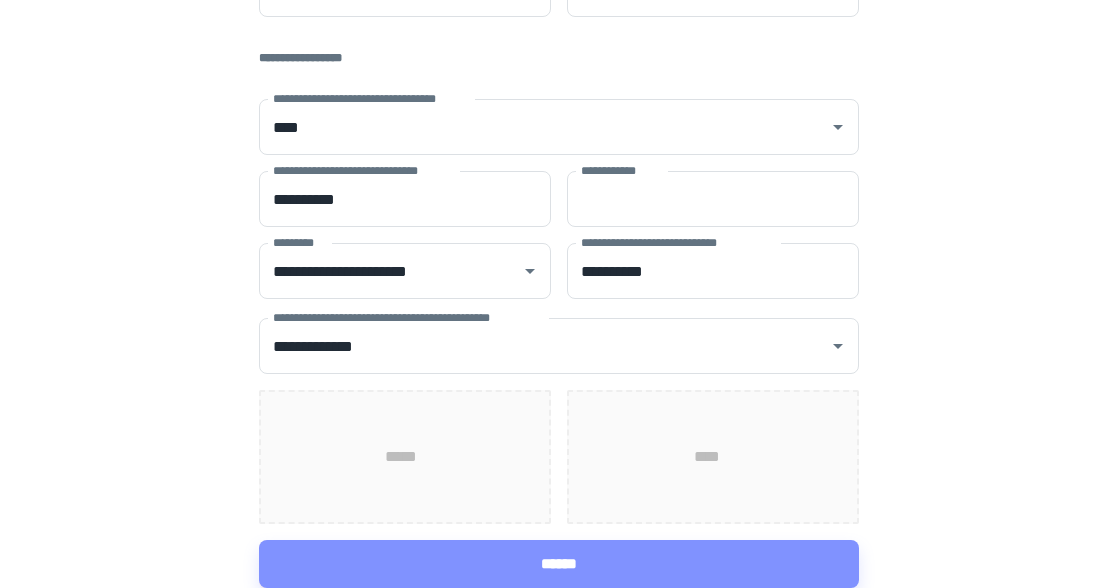 scroll, scrollTop: 575, scrollLeft: 0, axis: vertical 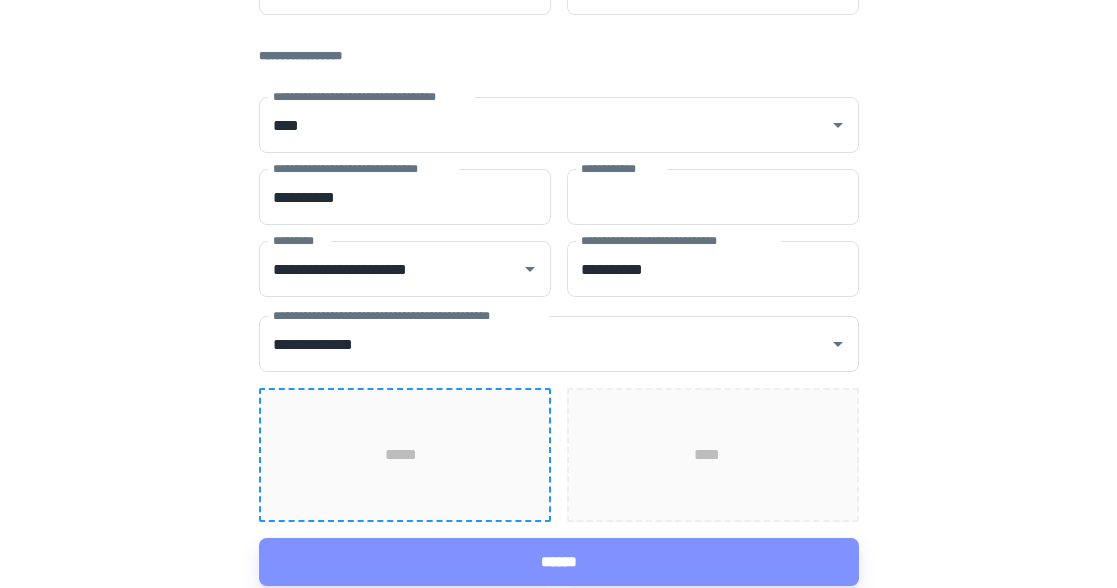 click on "*****" at bounding box center (405, 455) 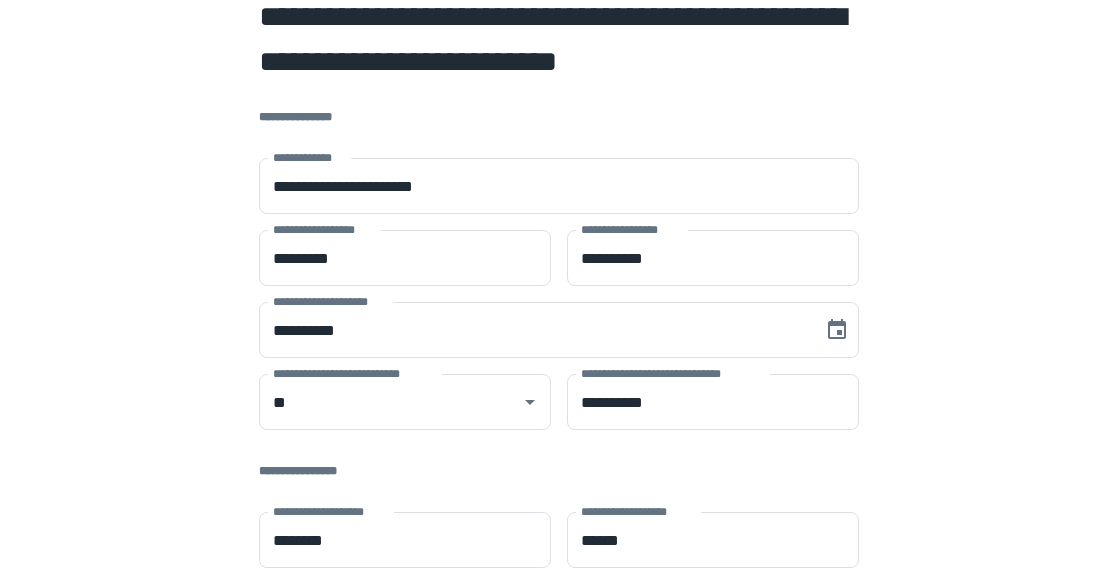 scroll, scrollTop: 0, scrollLeft: 0, axis: both 